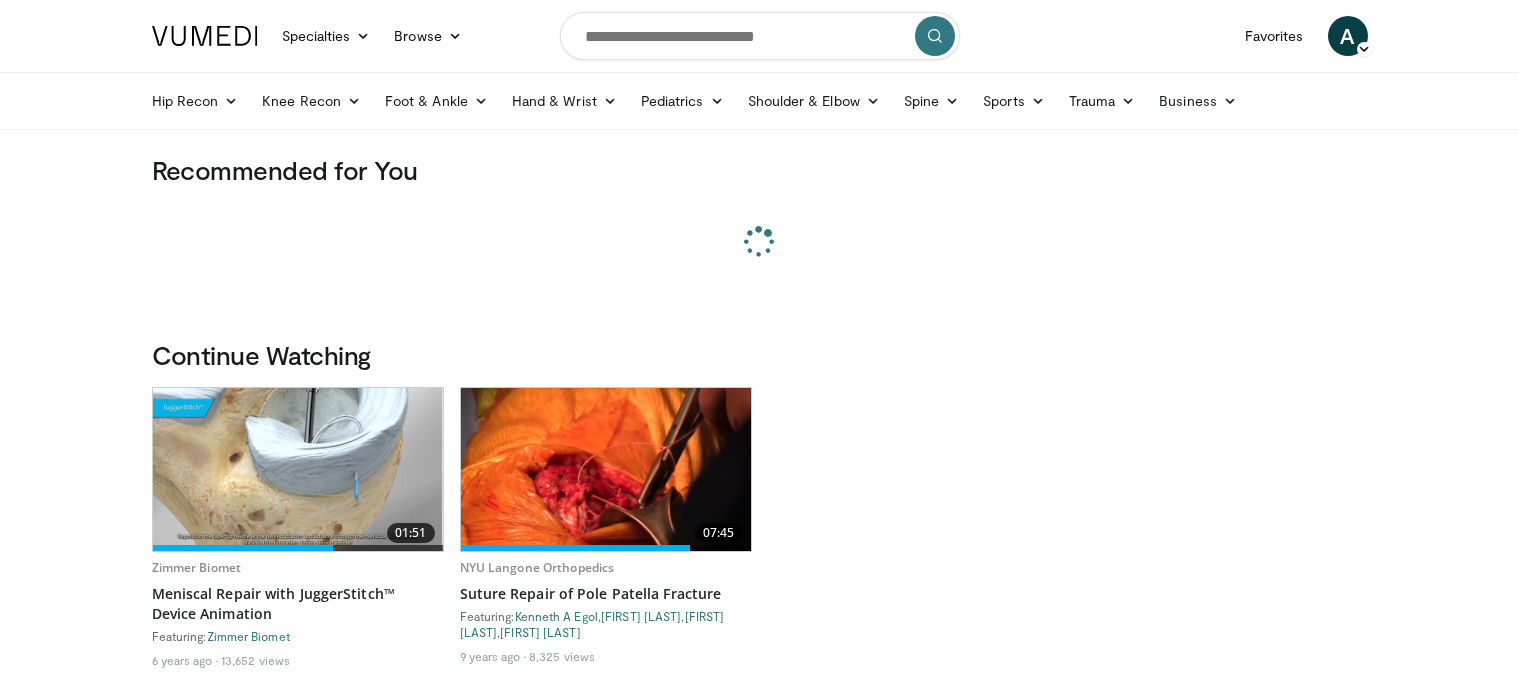scroll, scrollTop: 0, scrollLeft: 0, axis: both 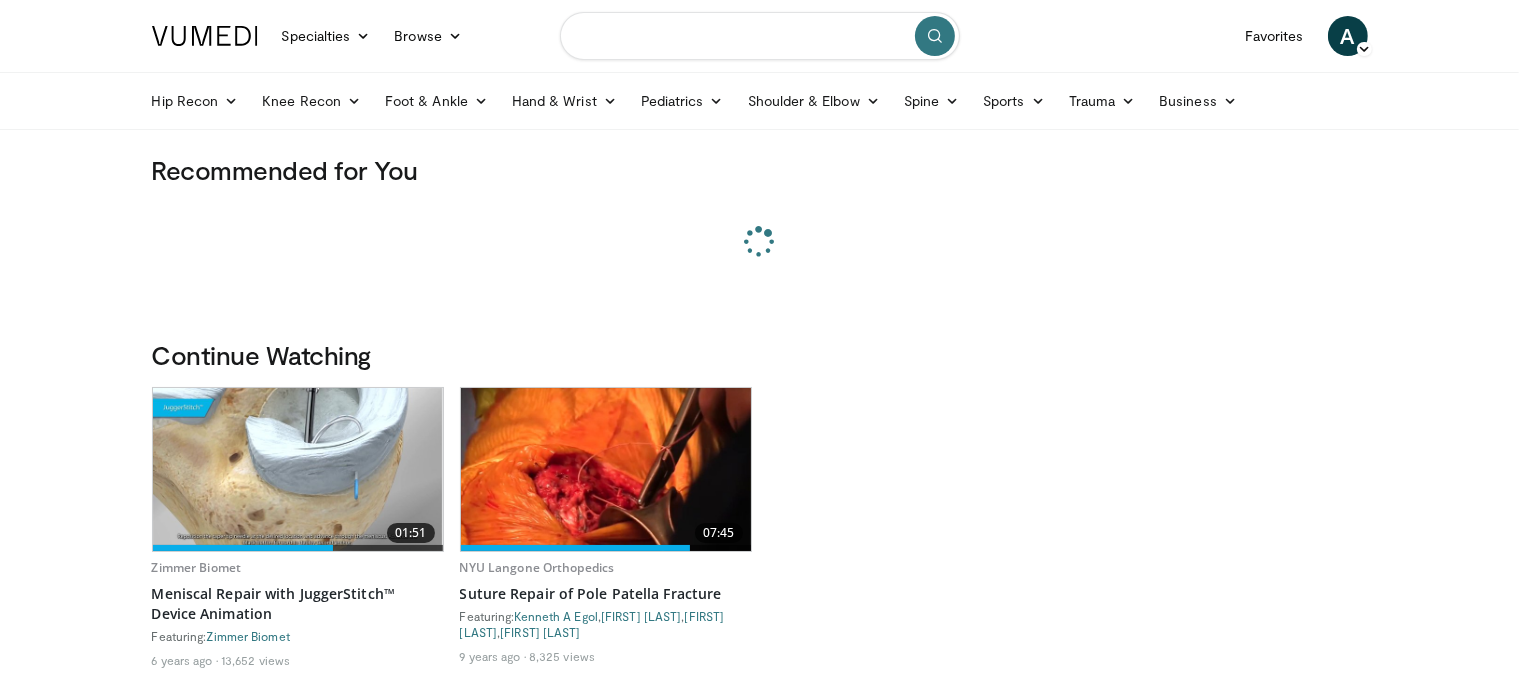 click at bounding box center (760, 36) 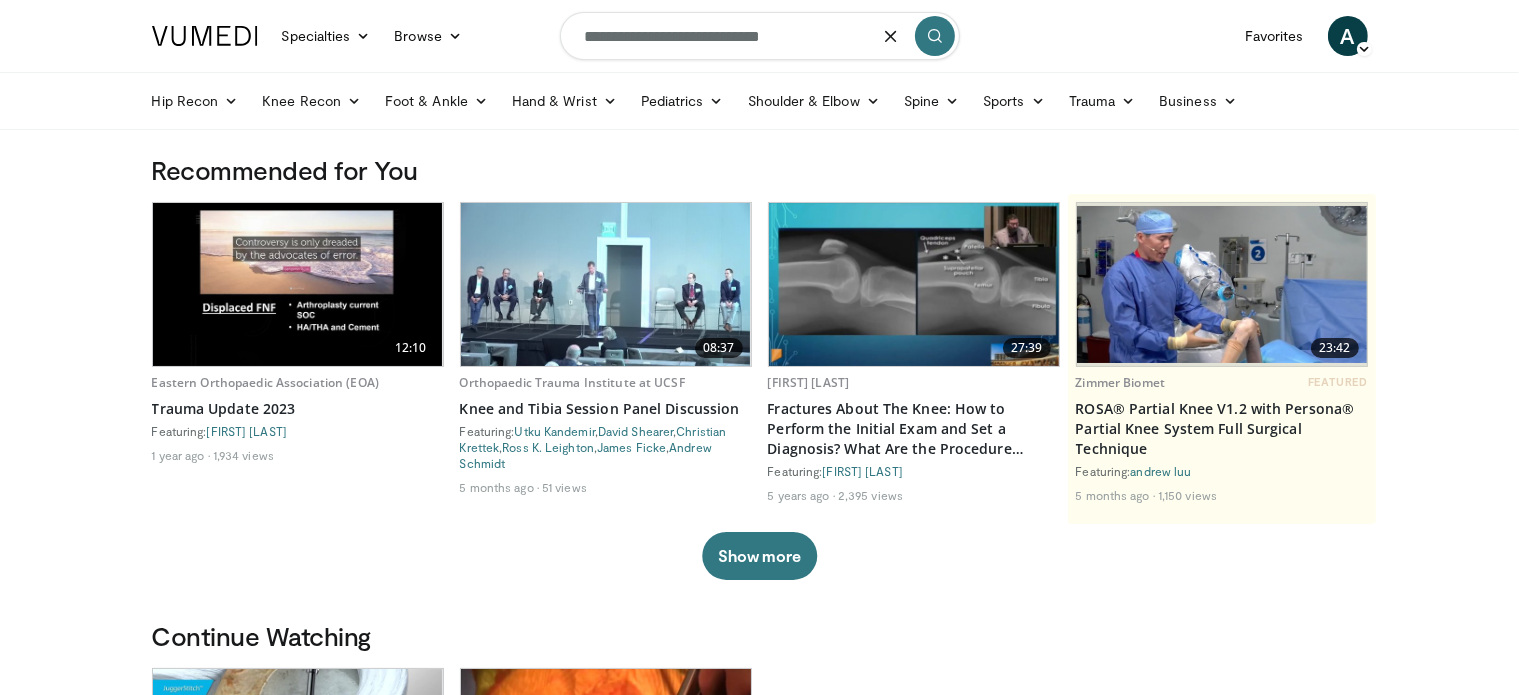 type on "**********" 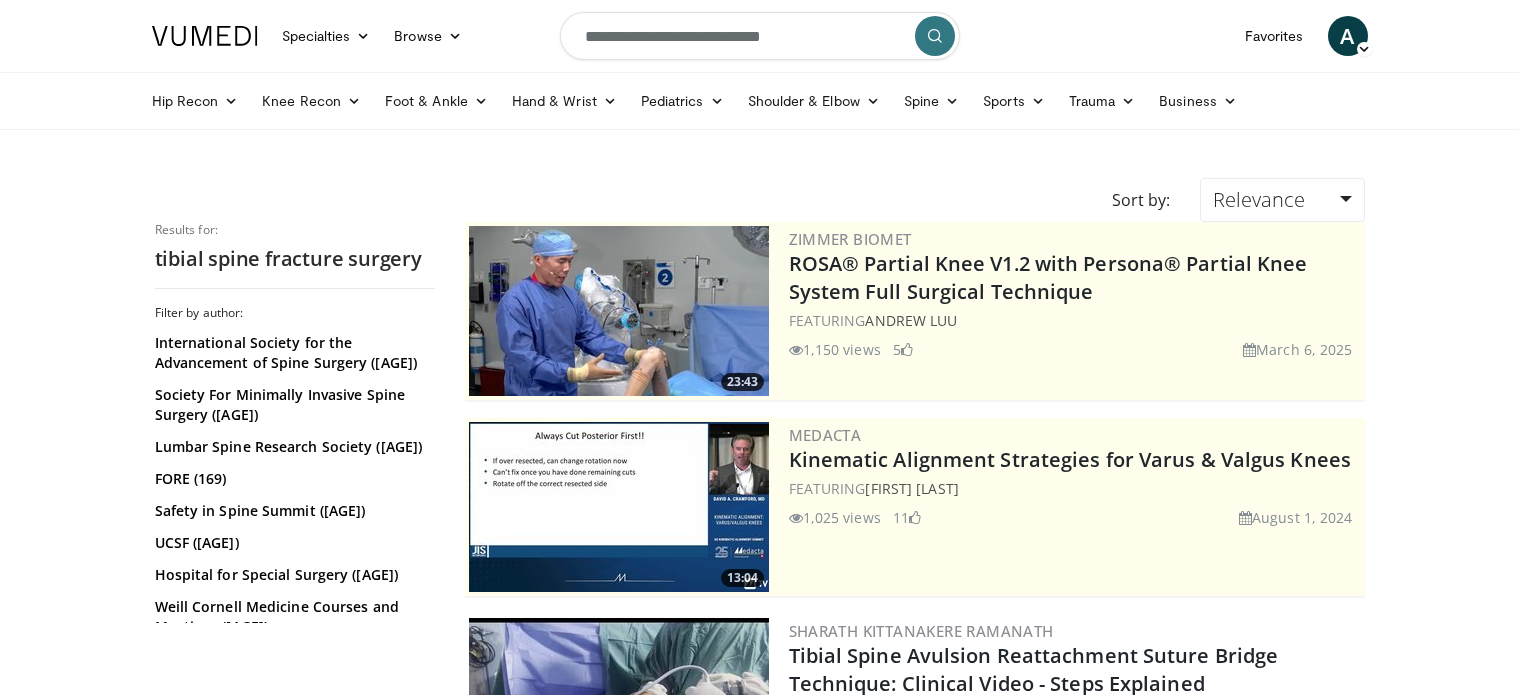 scroll, scrollTop: 0, scrollLeft: 0, axis: both 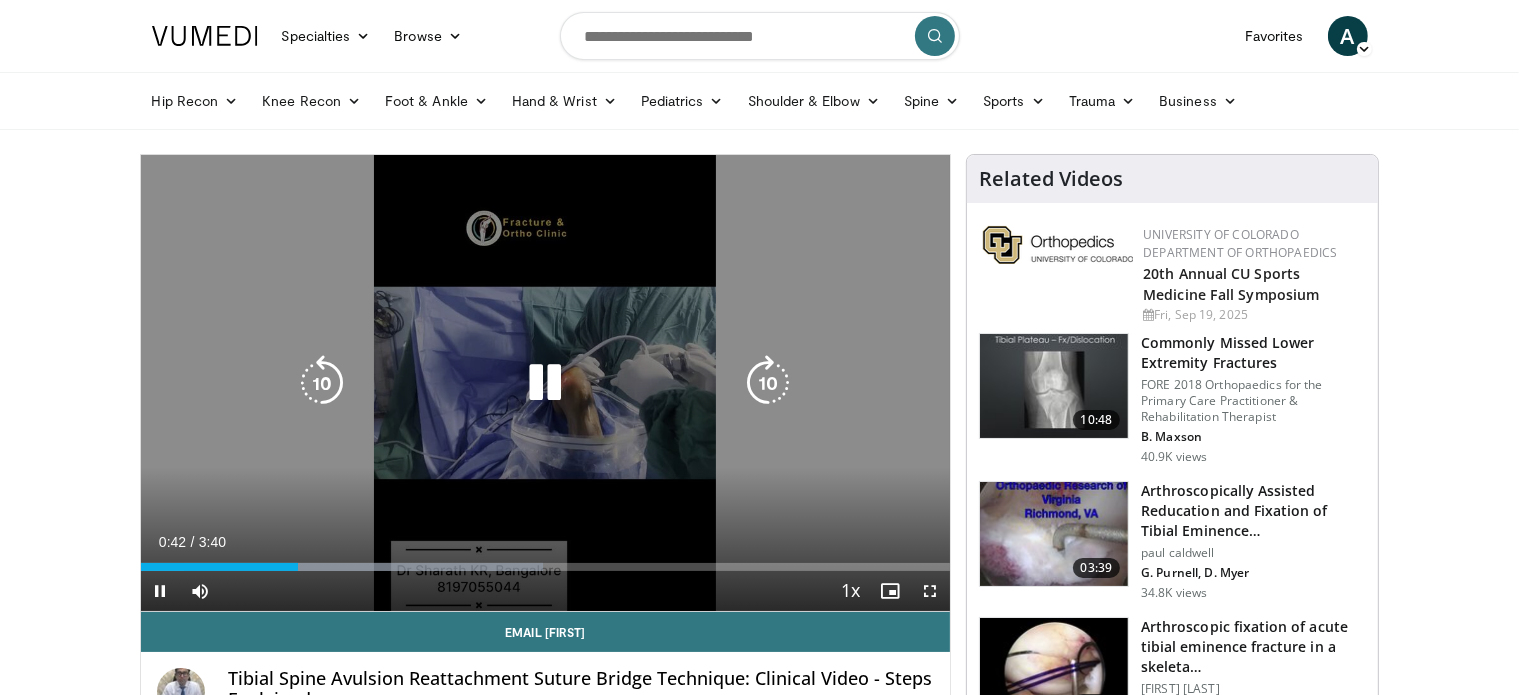 click at bounding box center (545, 383) 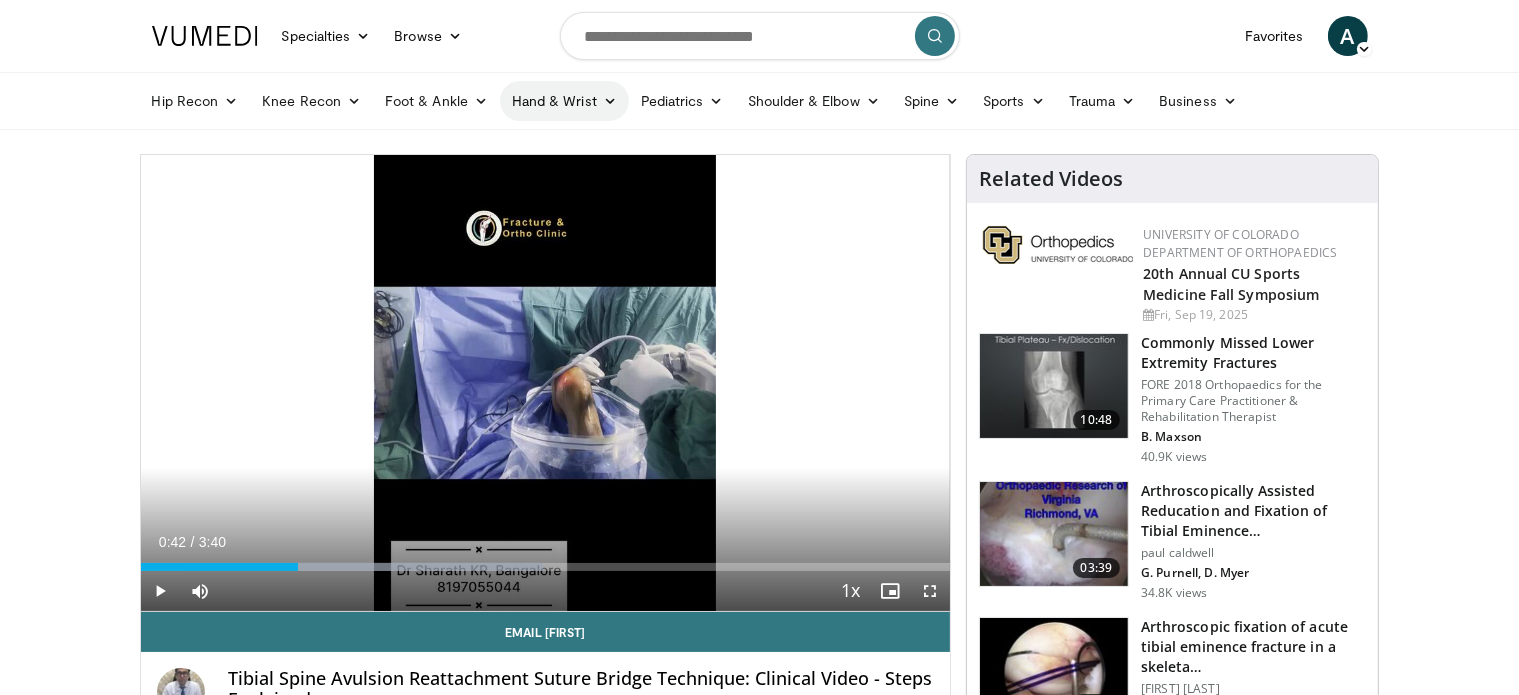 type 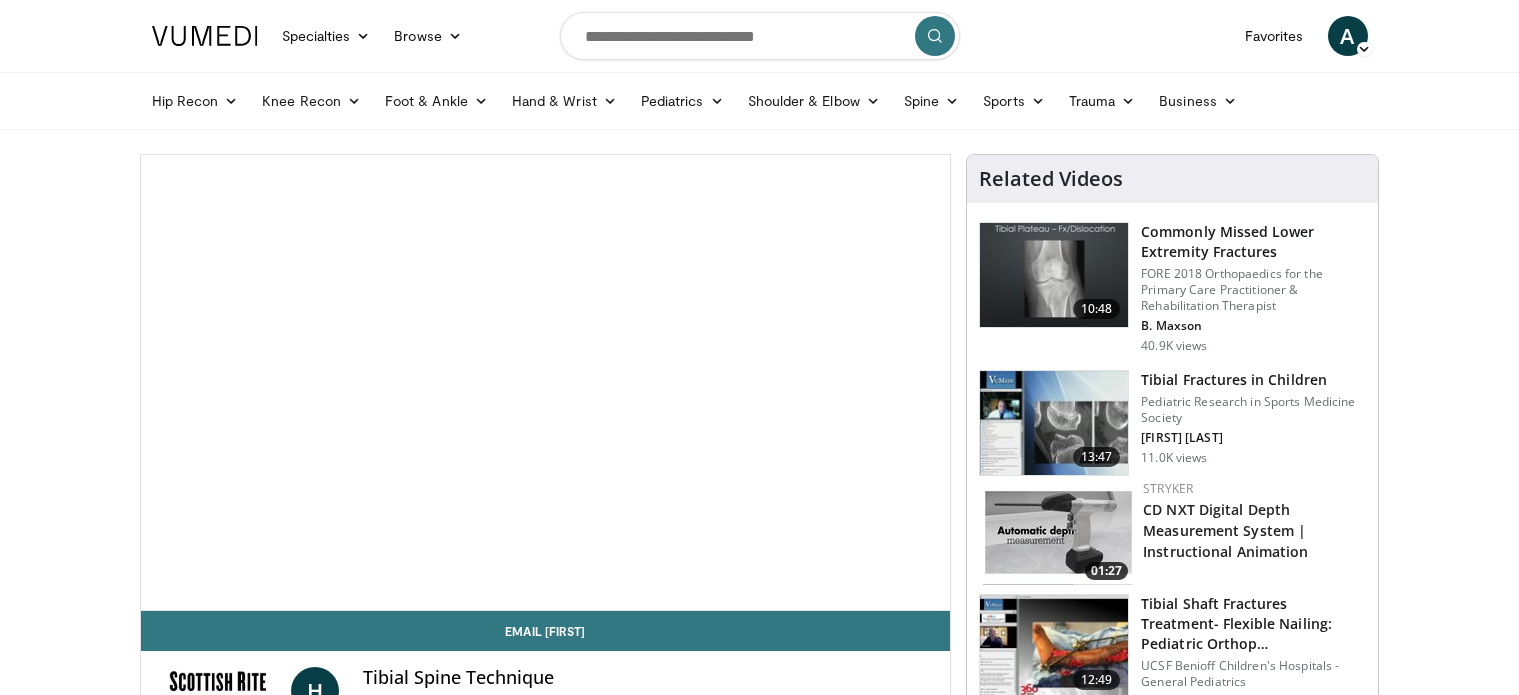 scroll, scrollTop: 0, scrollLeft: 0, axis: both 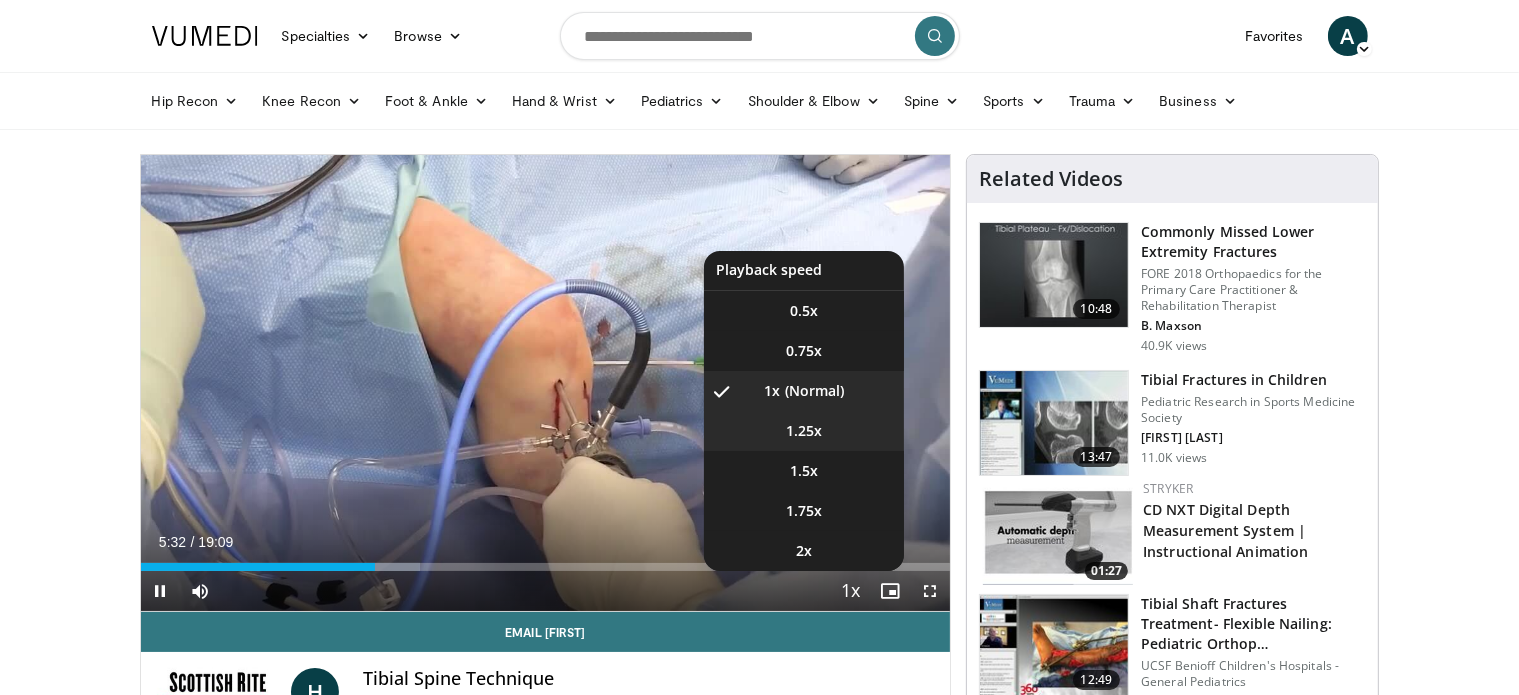 click on "1.25x" at bounding box center (804, 431) 